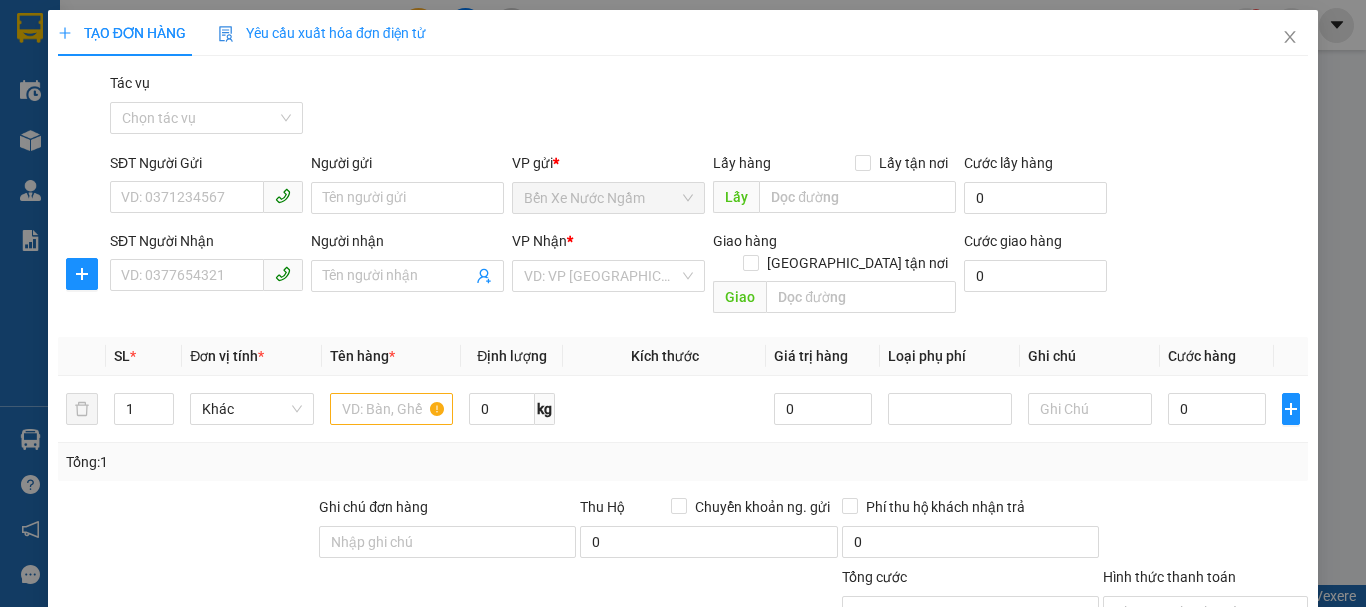 scroll, scrollTop: 0, scrollLeft: 0, axis: both 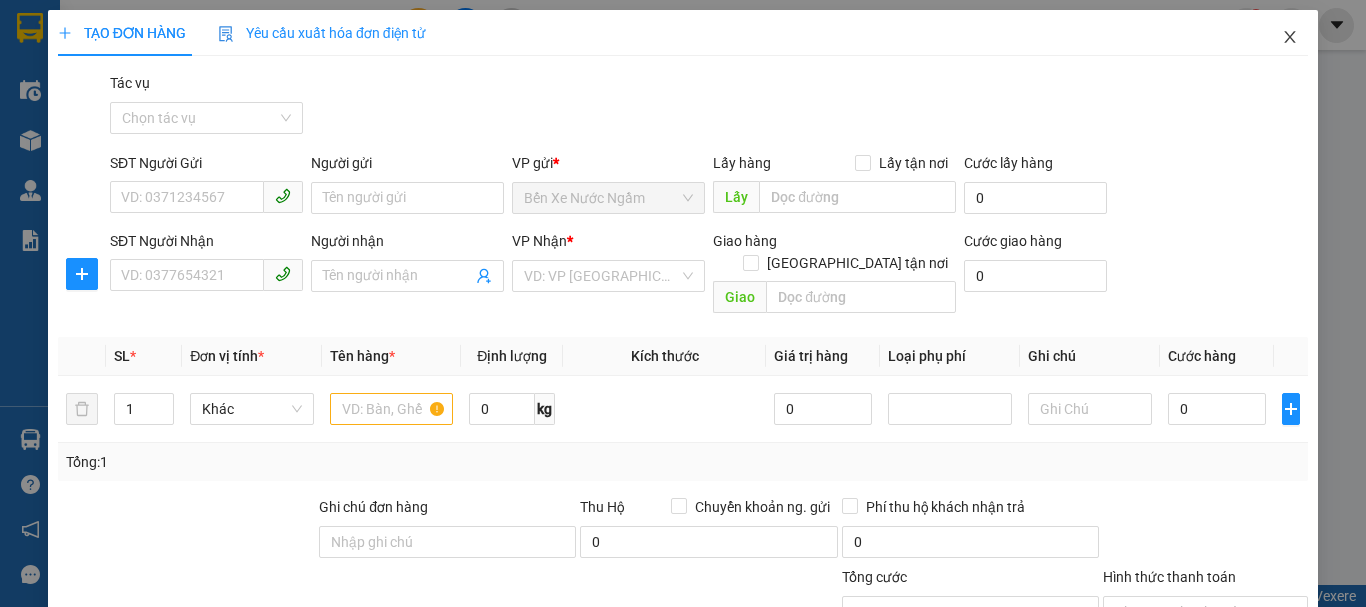 click 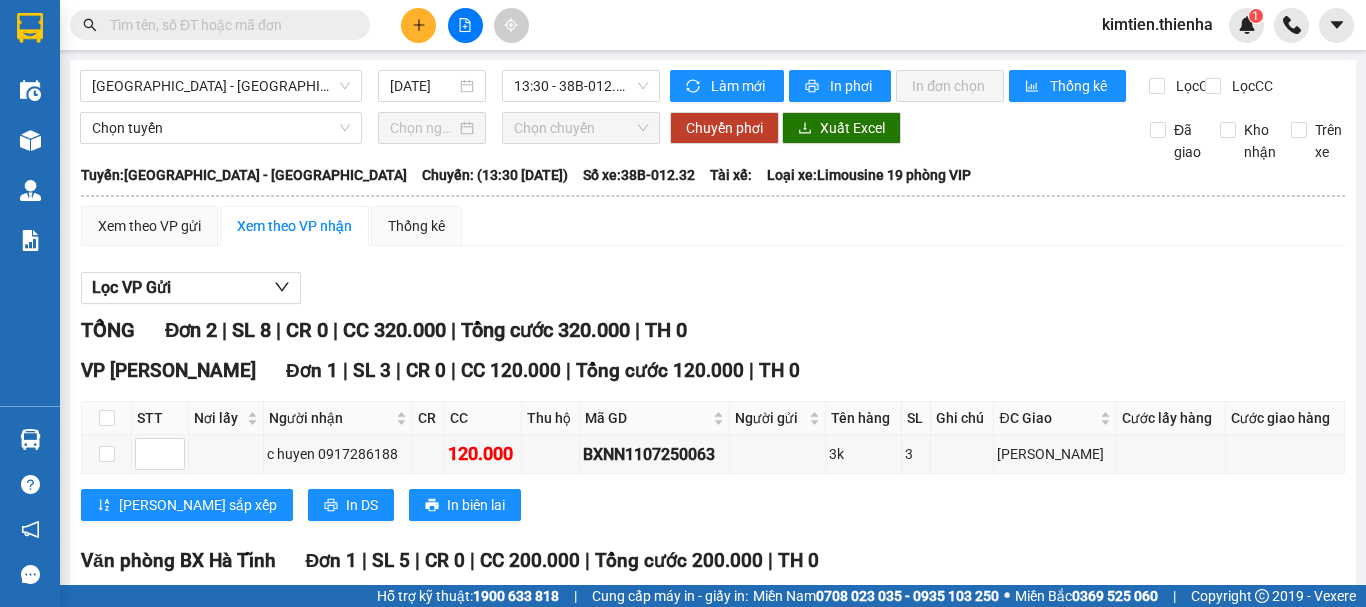 click 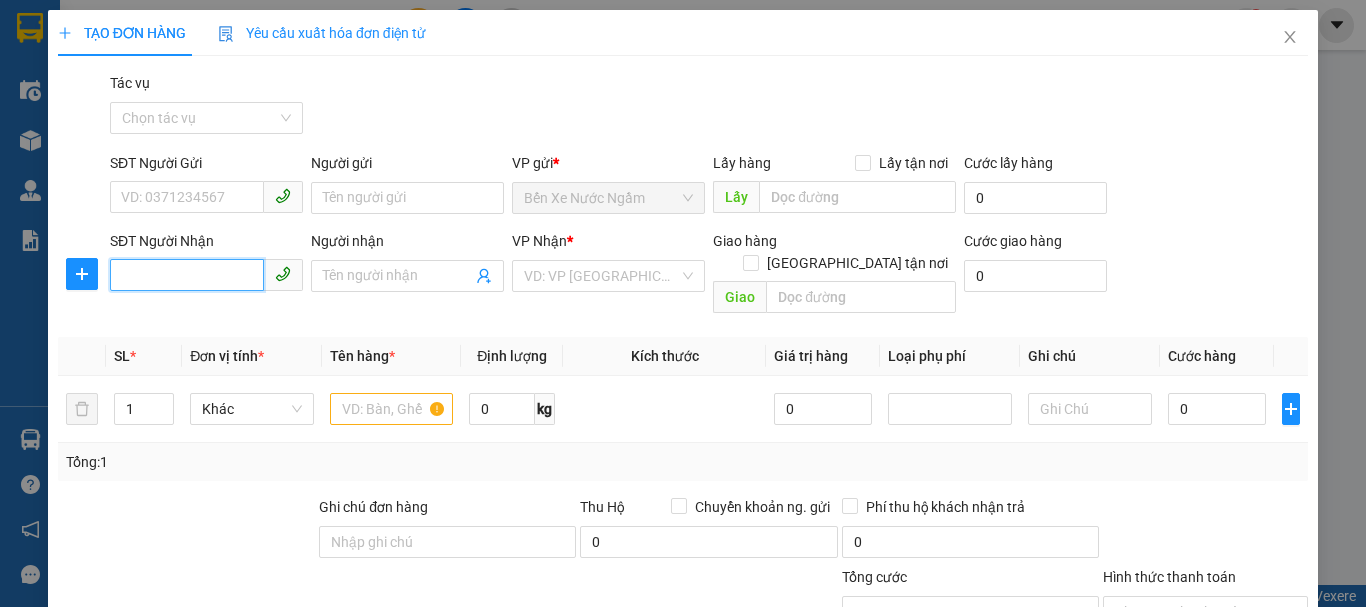 click on "SĐT Người Nhận" at bounding box center (187, 275) 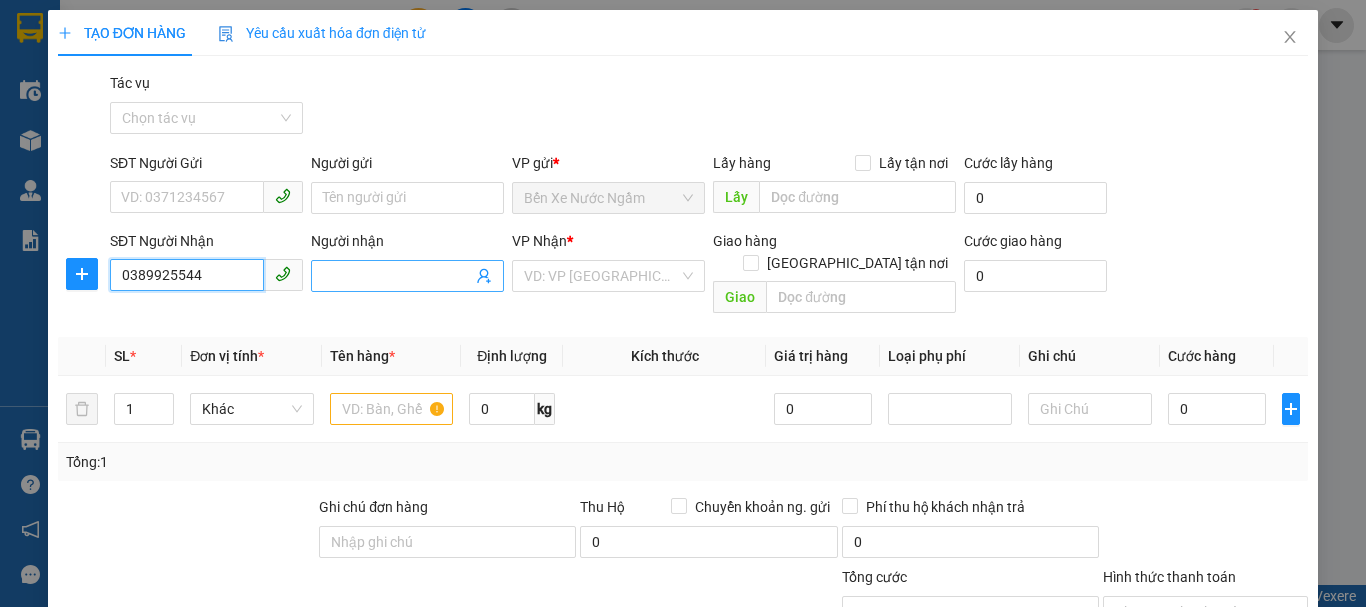 type on "0389925544" 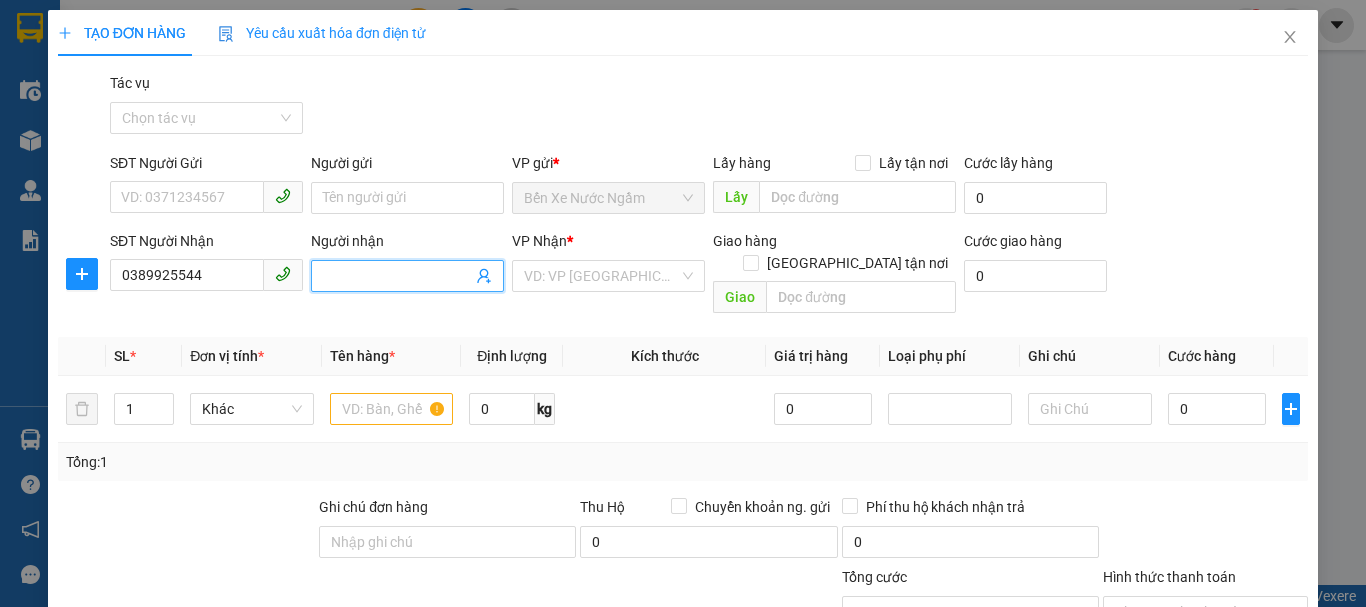 click on "Người nhận" at bounding box center (397, 276) 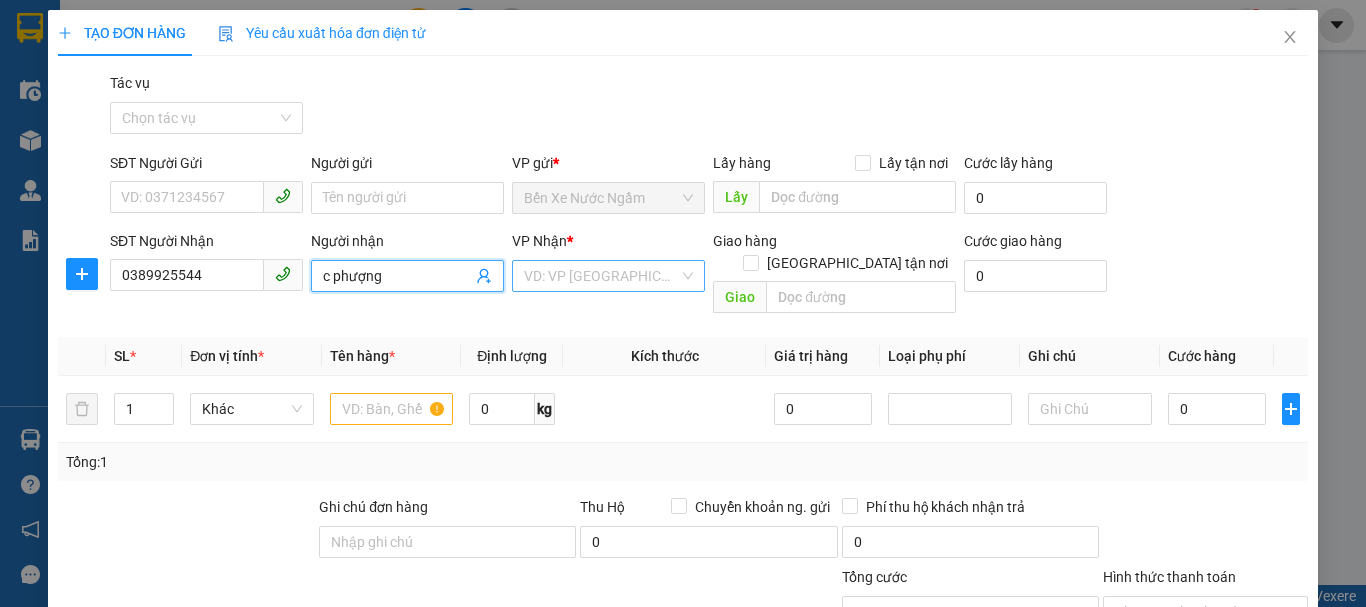 type on "c phượng" 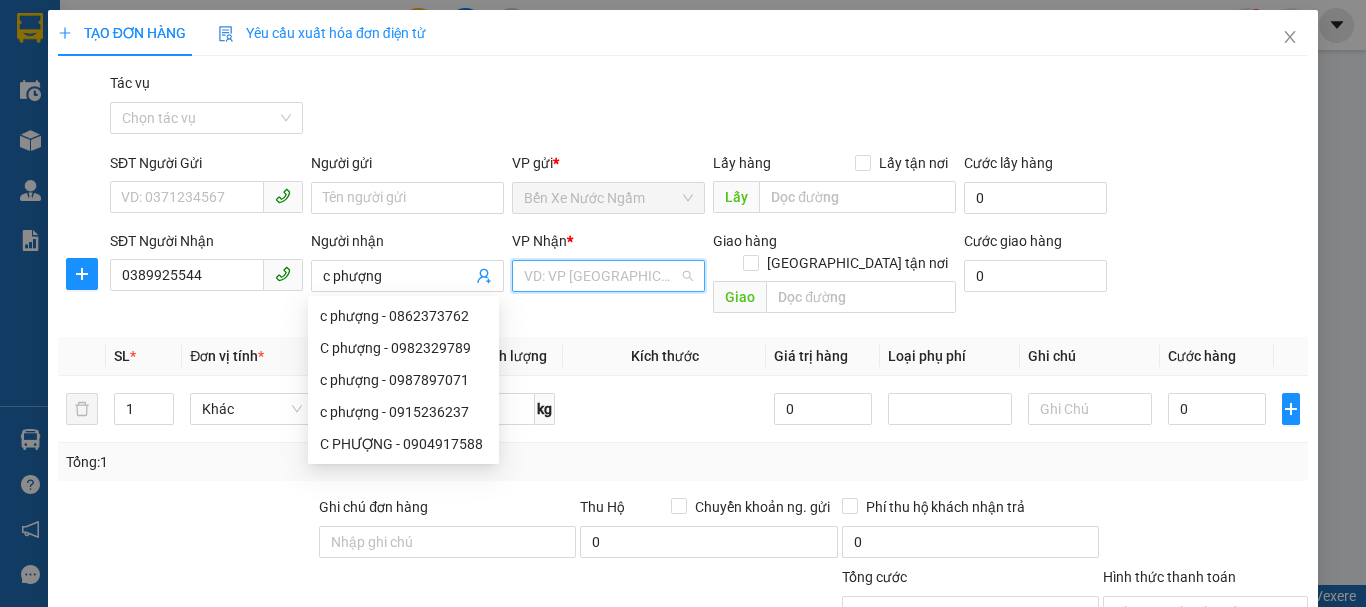 click at bounding box center [601, 276] 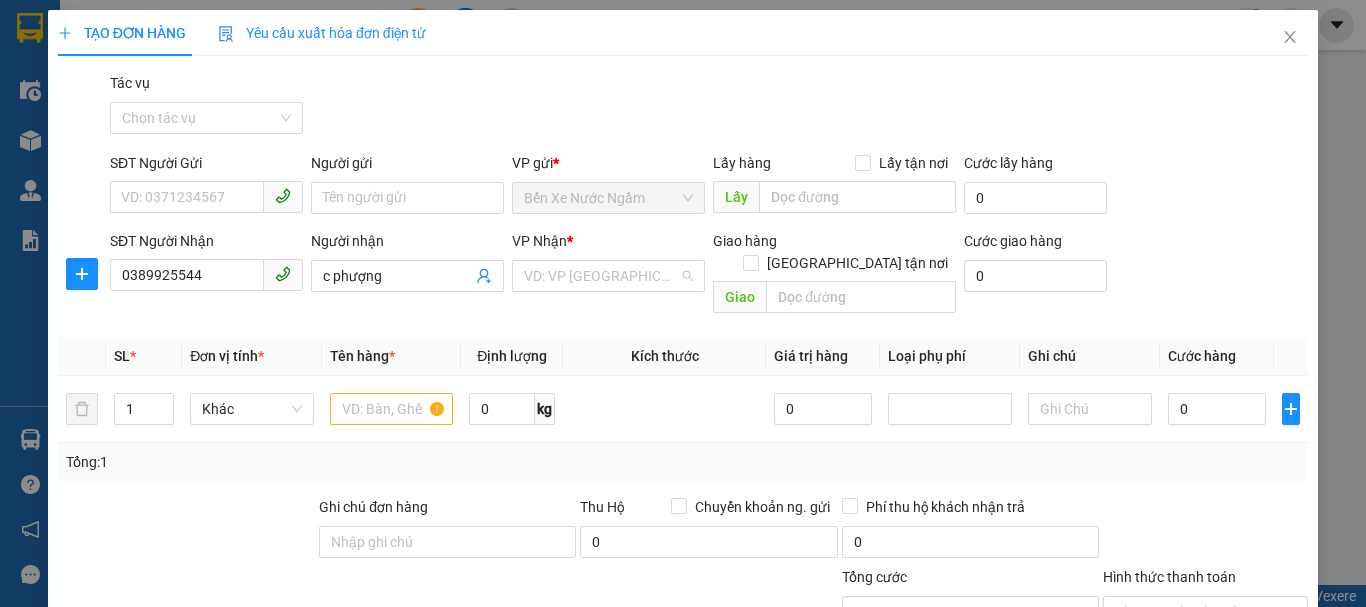 click on "VP [PERSON_NAME]" at bounding box center (602, 348) 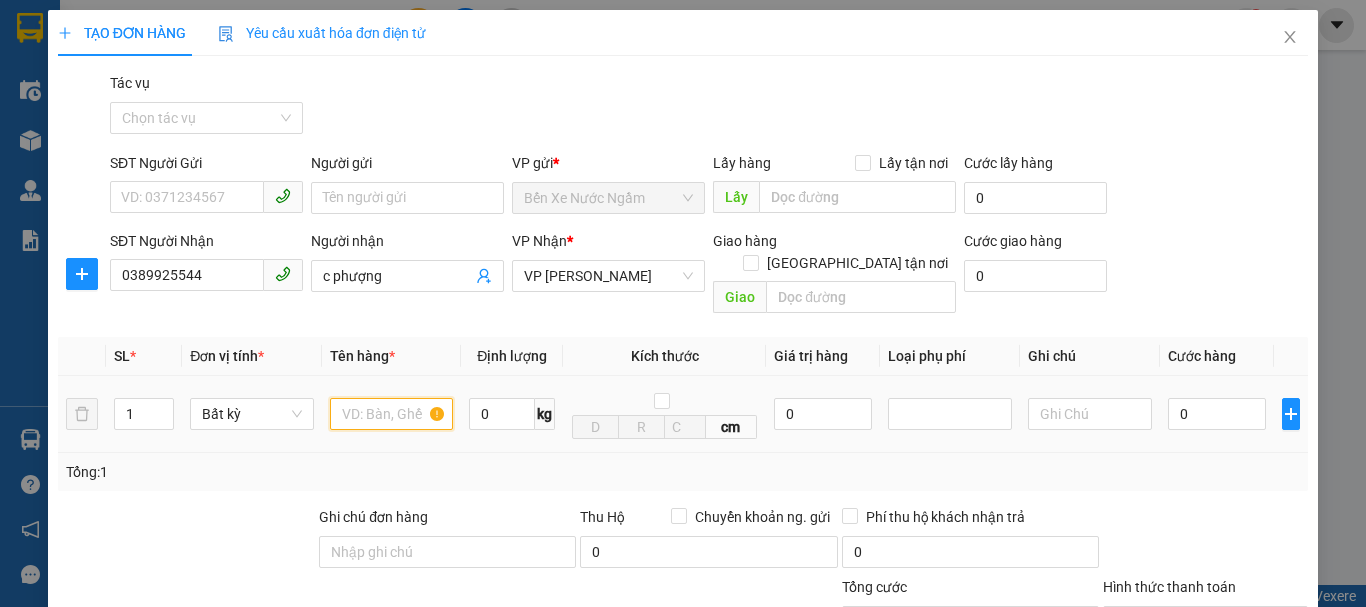 click at bounding box center (392, 414) 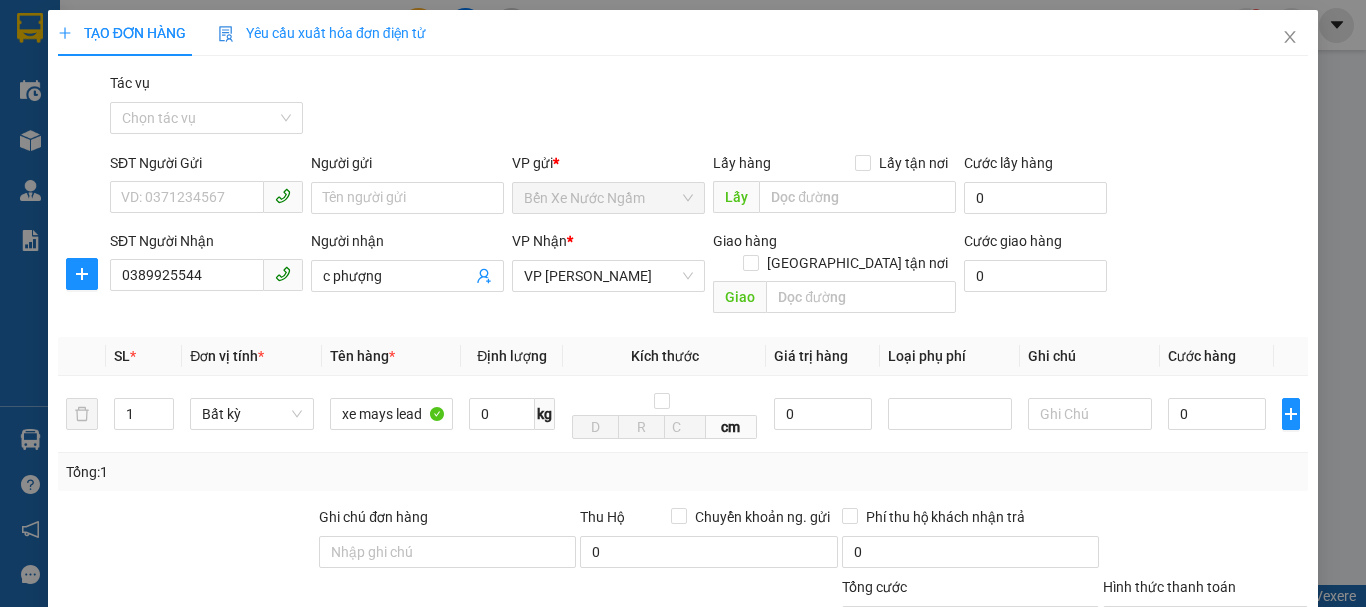 click on "Kích thước" at bounding box center (664, 356) 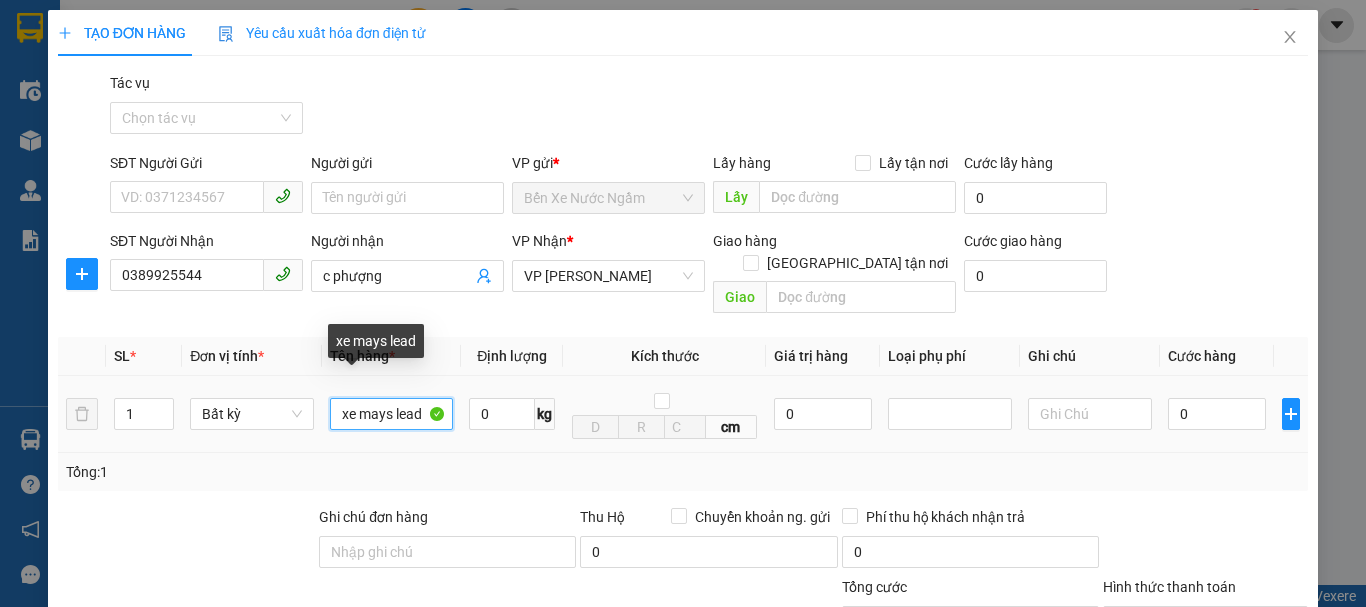 drag, startPoint x: 416, startPoint y: 392, endPoint x: 443, endPoint y: 390, distance: 27.073973 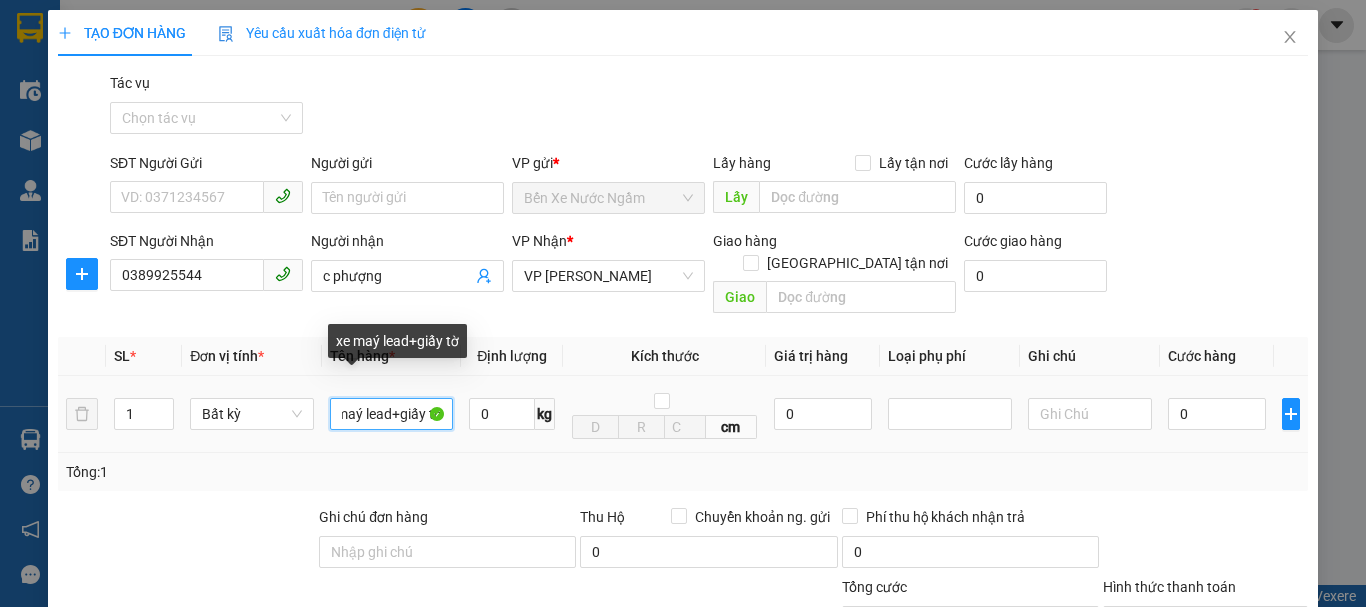 scroll, scrollTop: 0, scrollLeft: 31, axis: horizontal 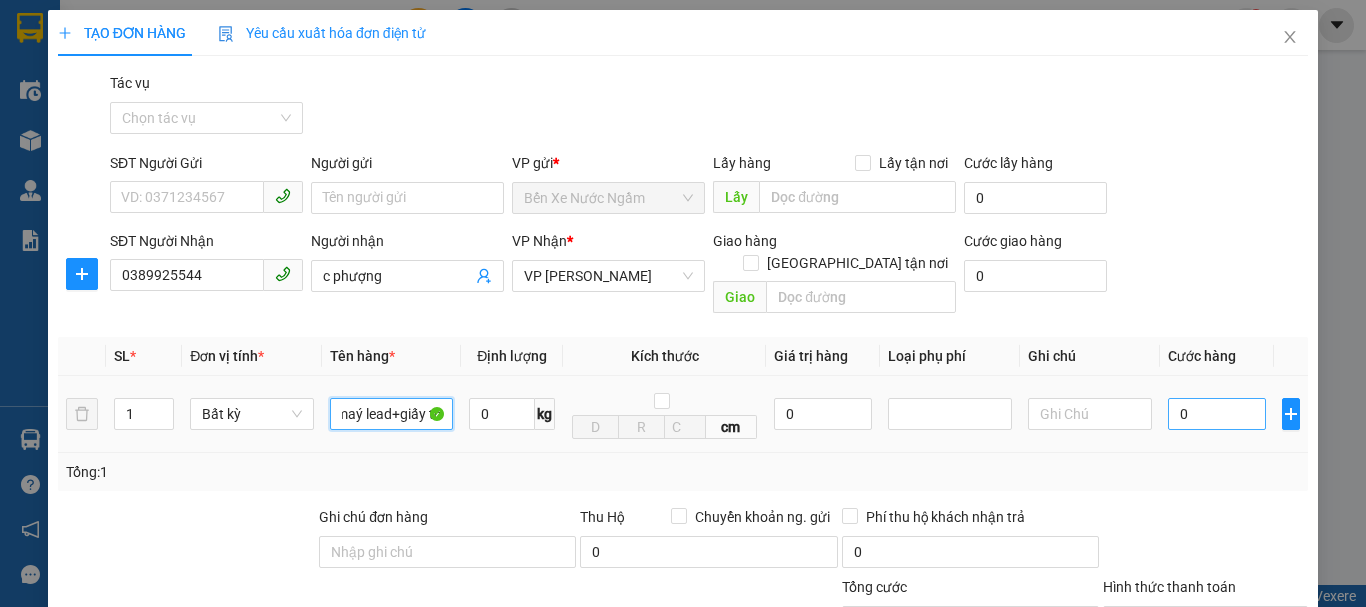 type on "xe maý lead+giấy tờ" 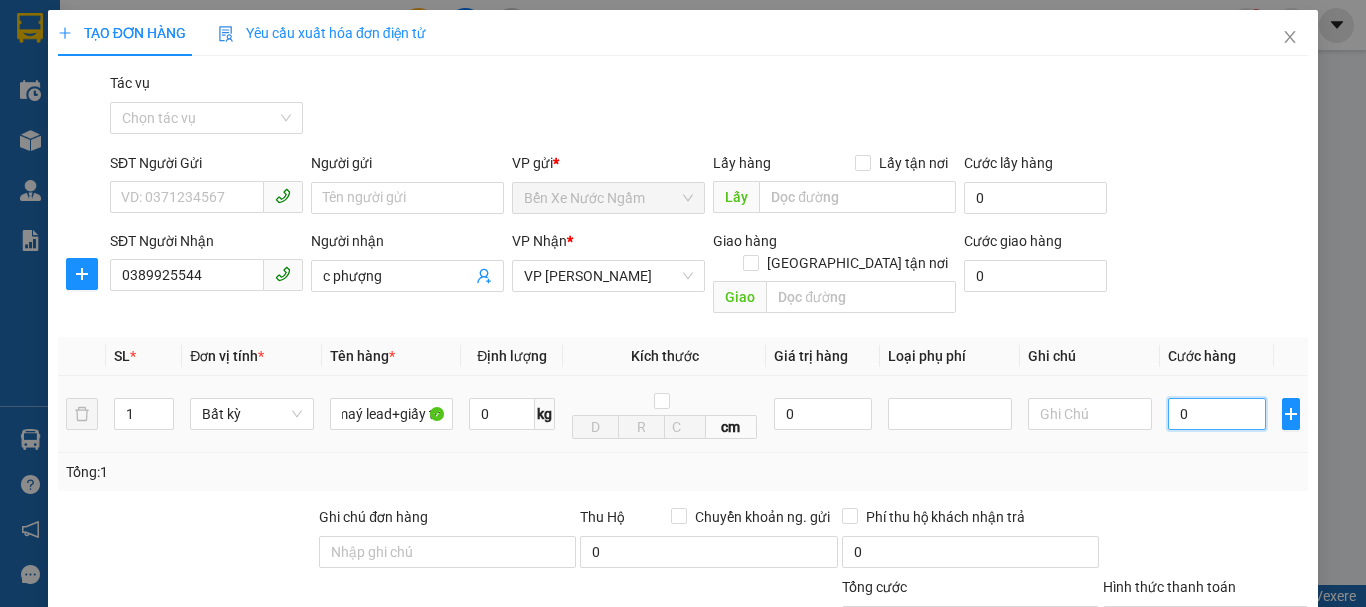 click on "0" at bounding box center (1217, 414) 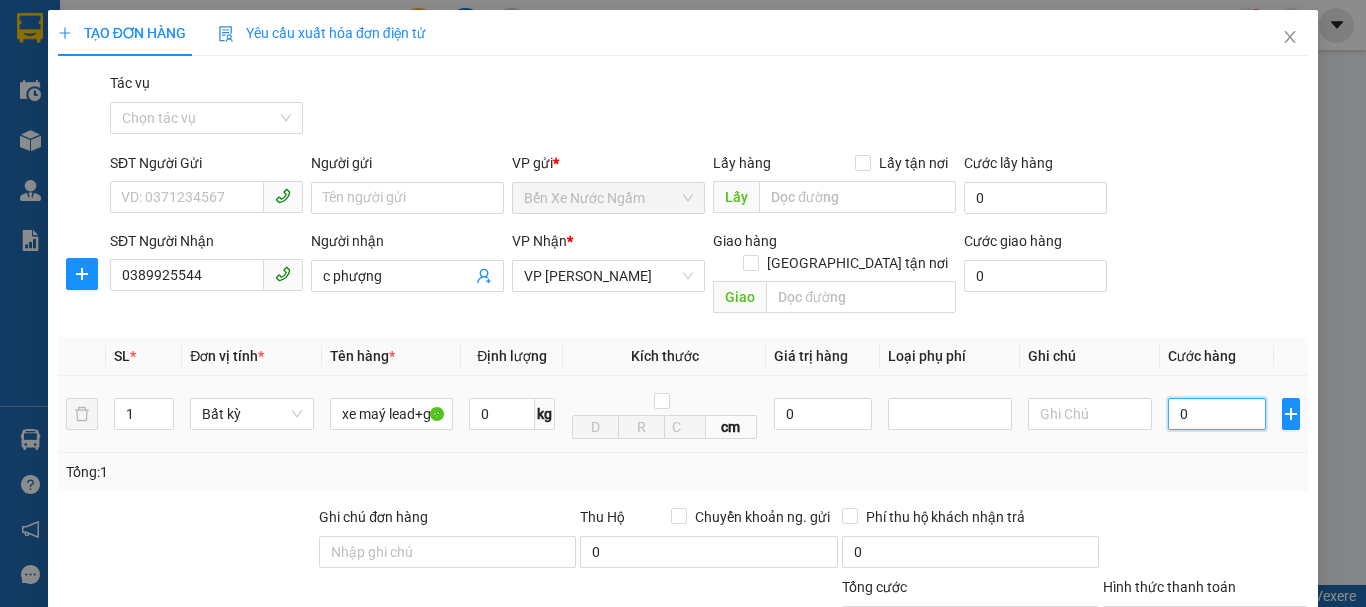 type on "3" 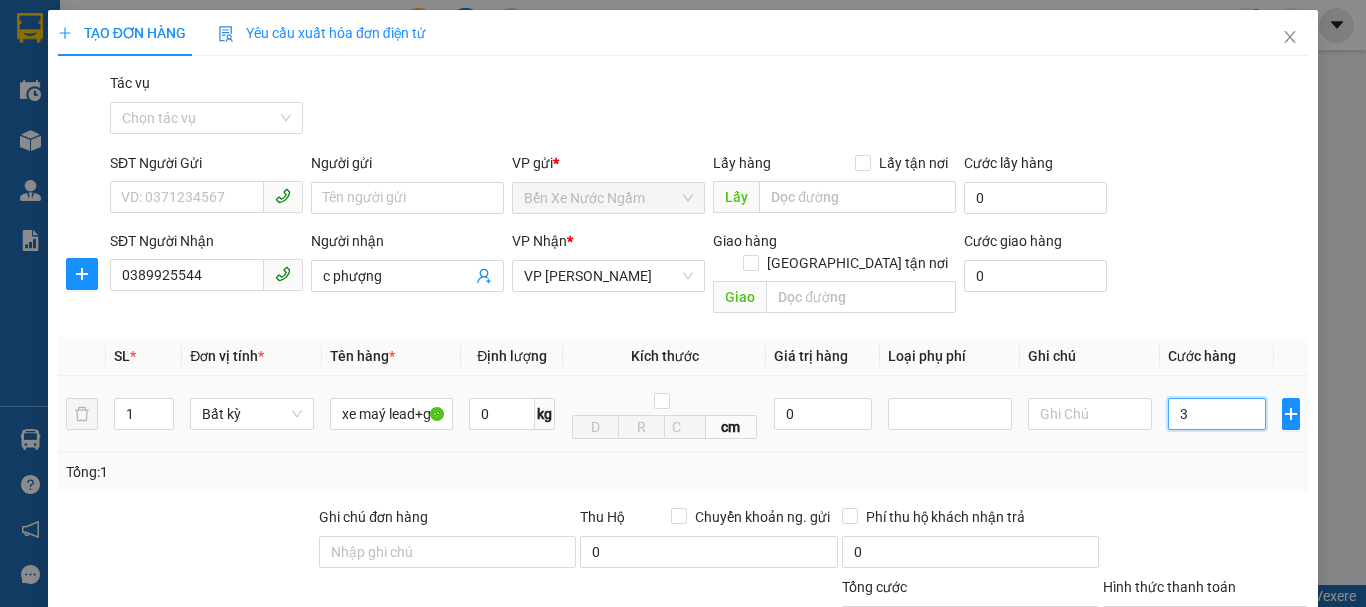 type on "35" 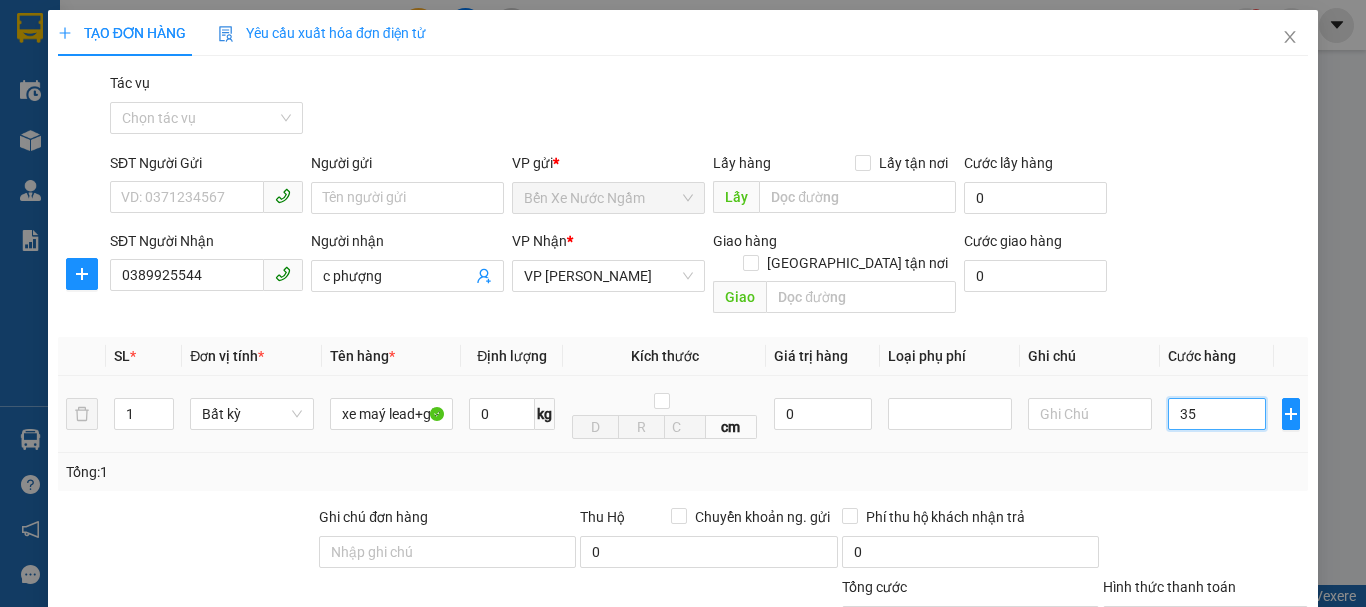 type on "350" 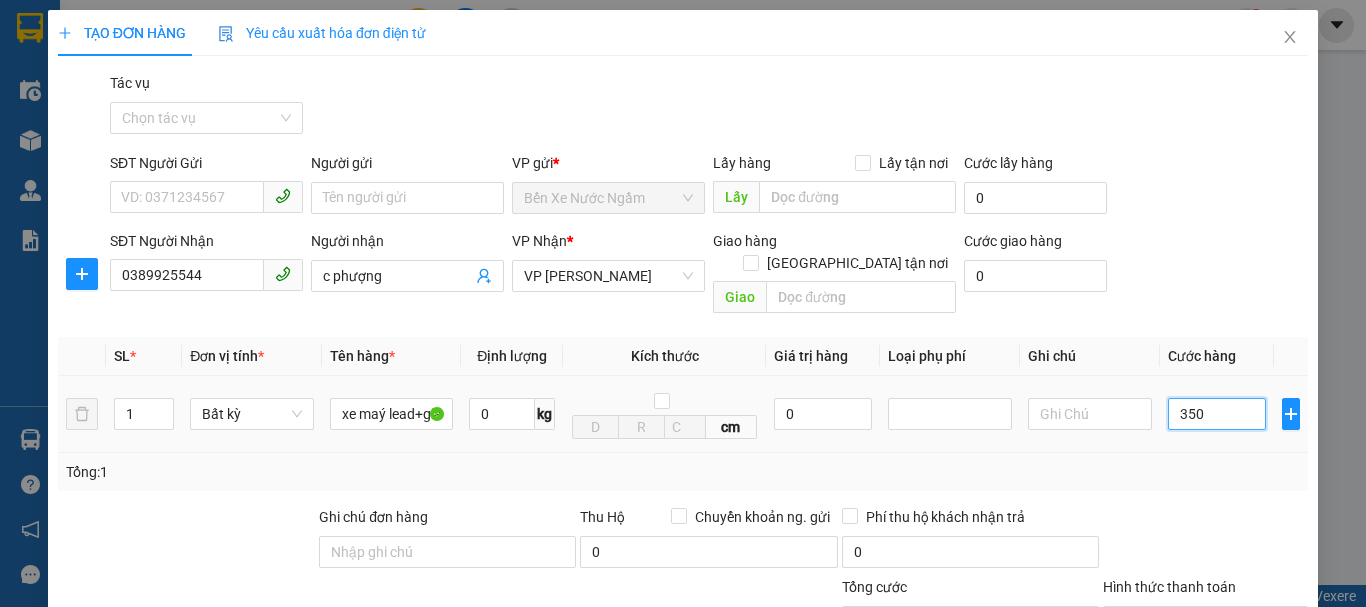 type on "3.500" 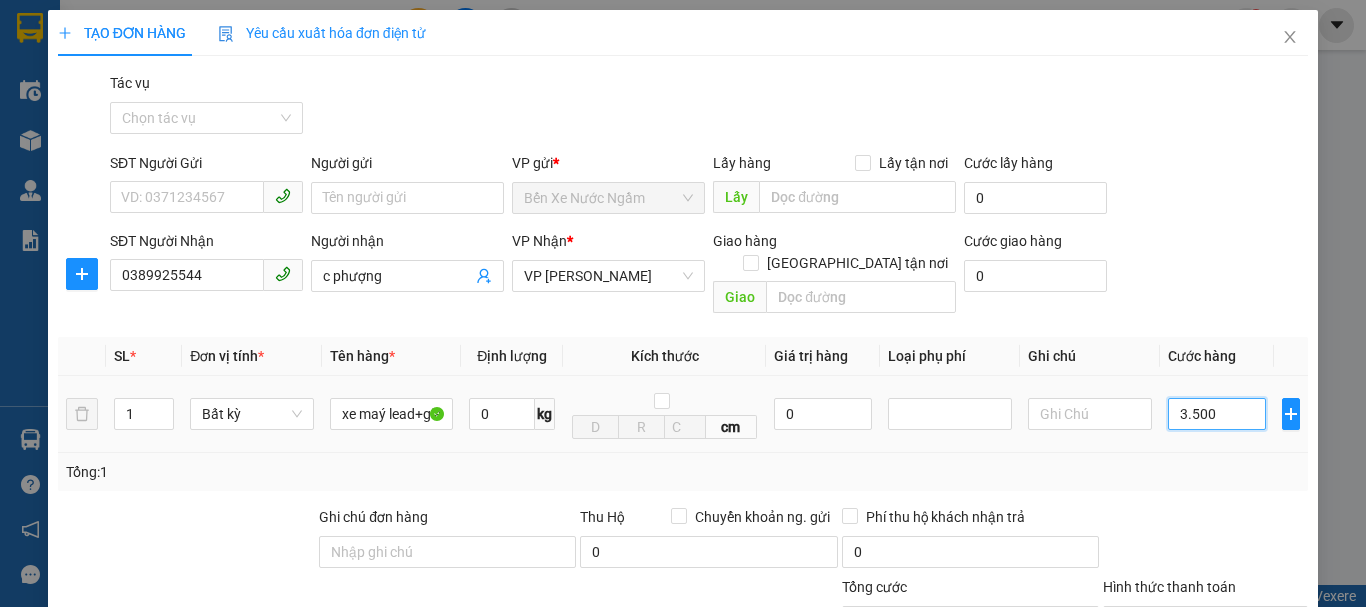 type on "3.500" 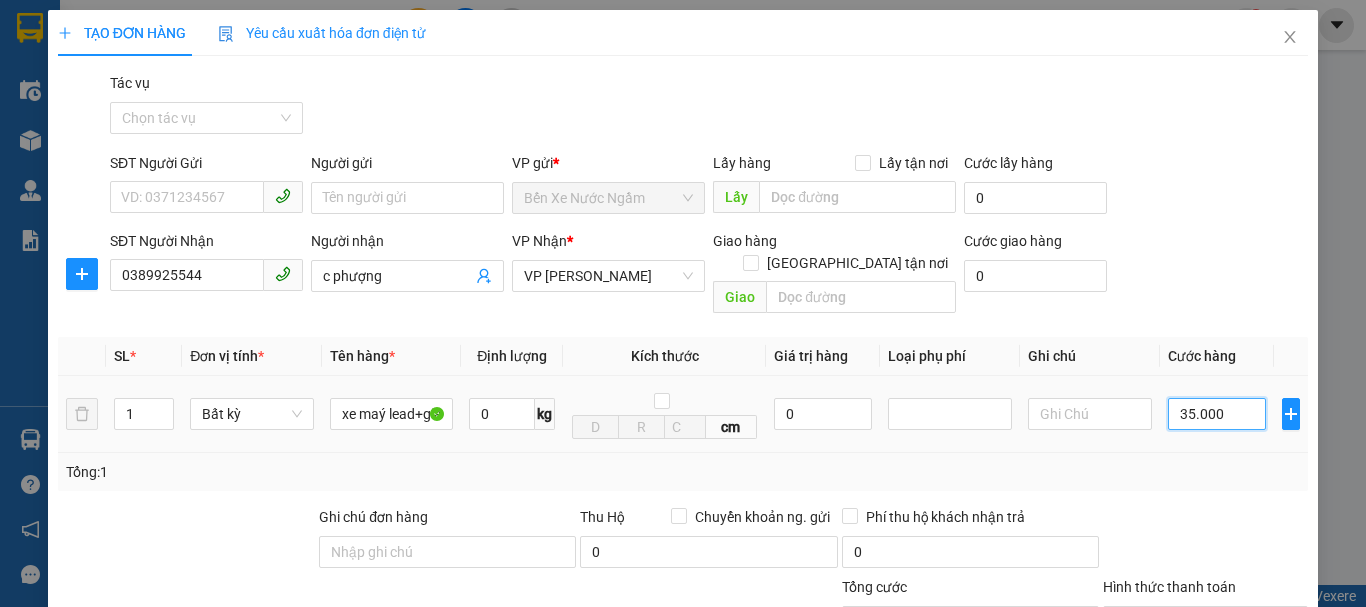 type on "350.000" 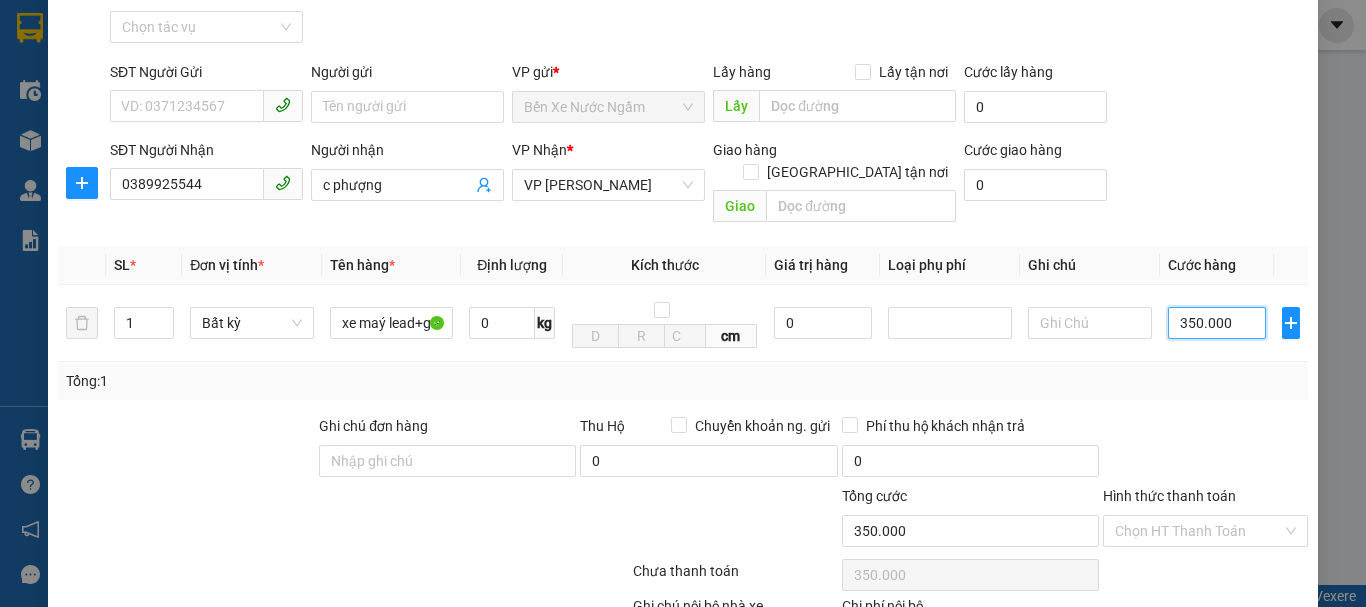 scroll, scrollTop: 206, scrollLeft: 0, axis: vertical 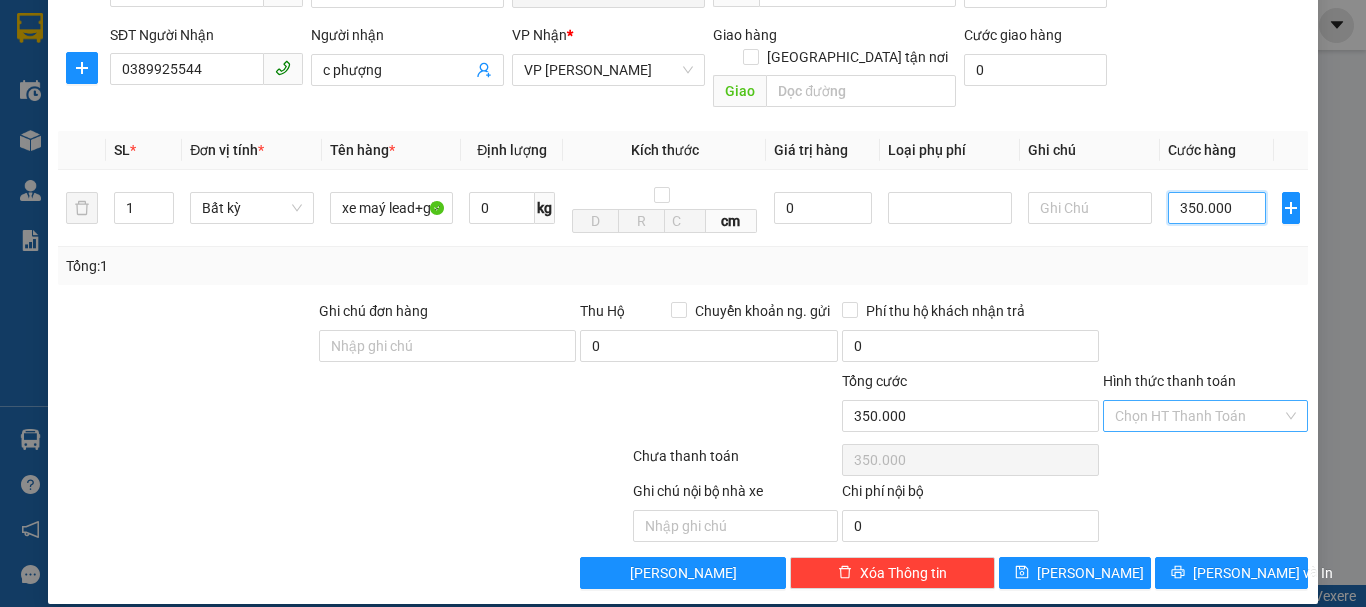 type on "350.000" 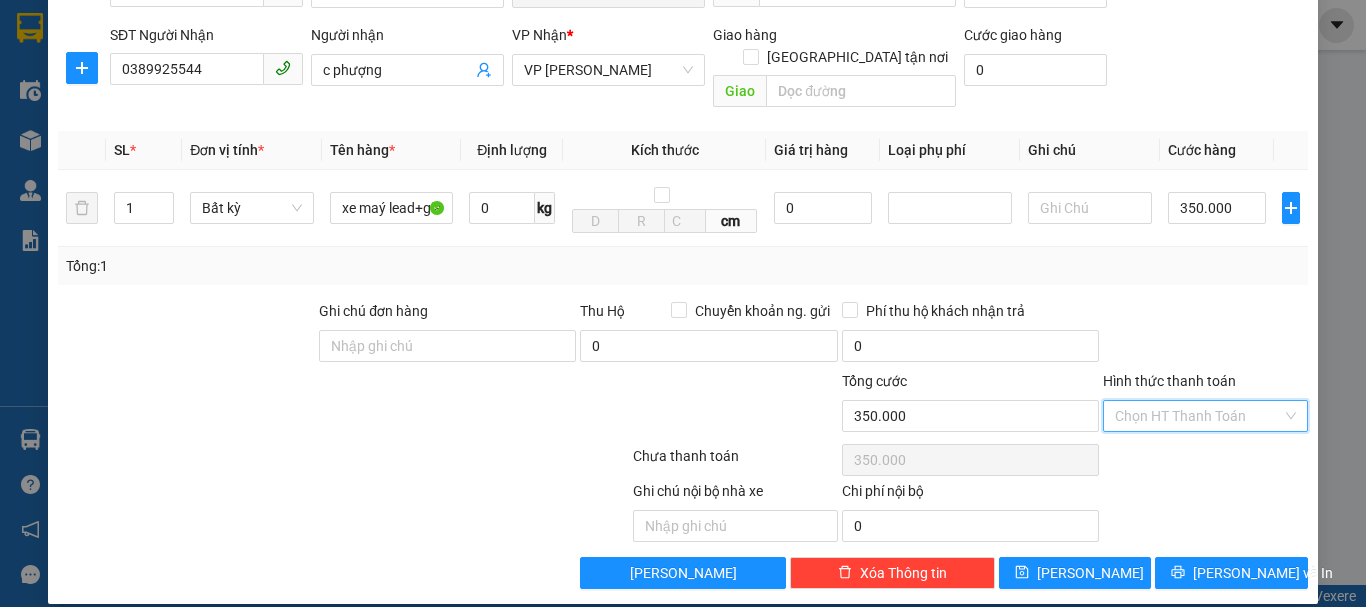 click on "Hình thức thanh toán" at bounding box center [1198, 416] 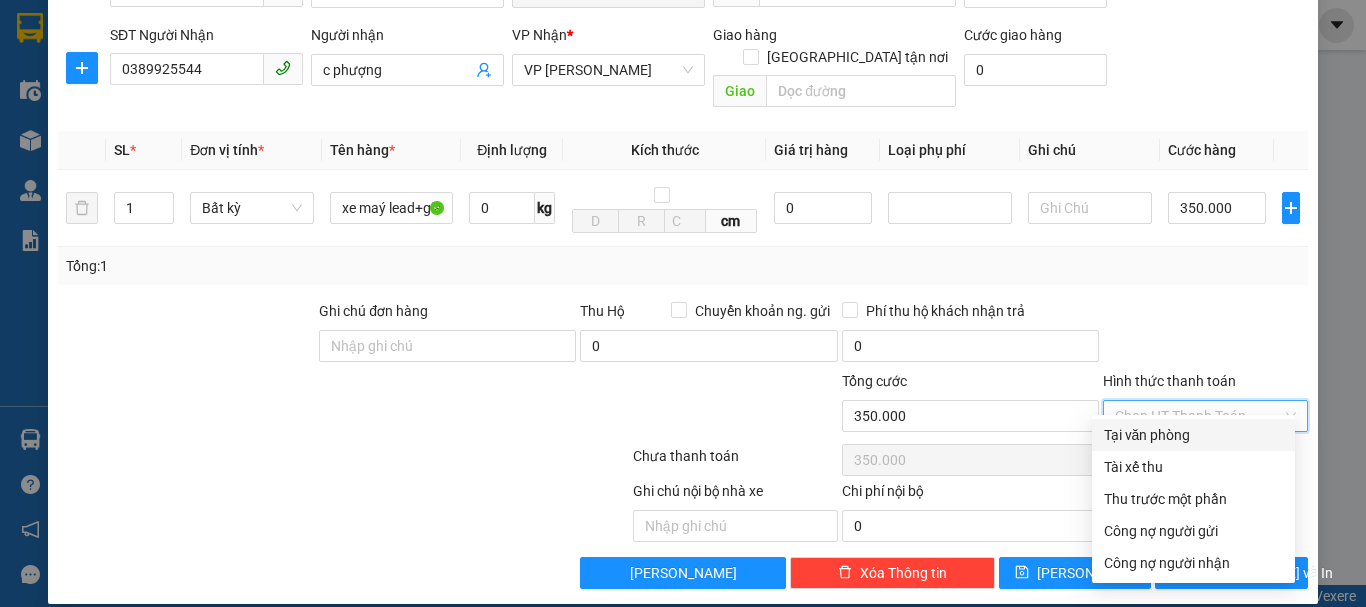 click on "Tại văn phòng" at bounding box center [1193, 435] 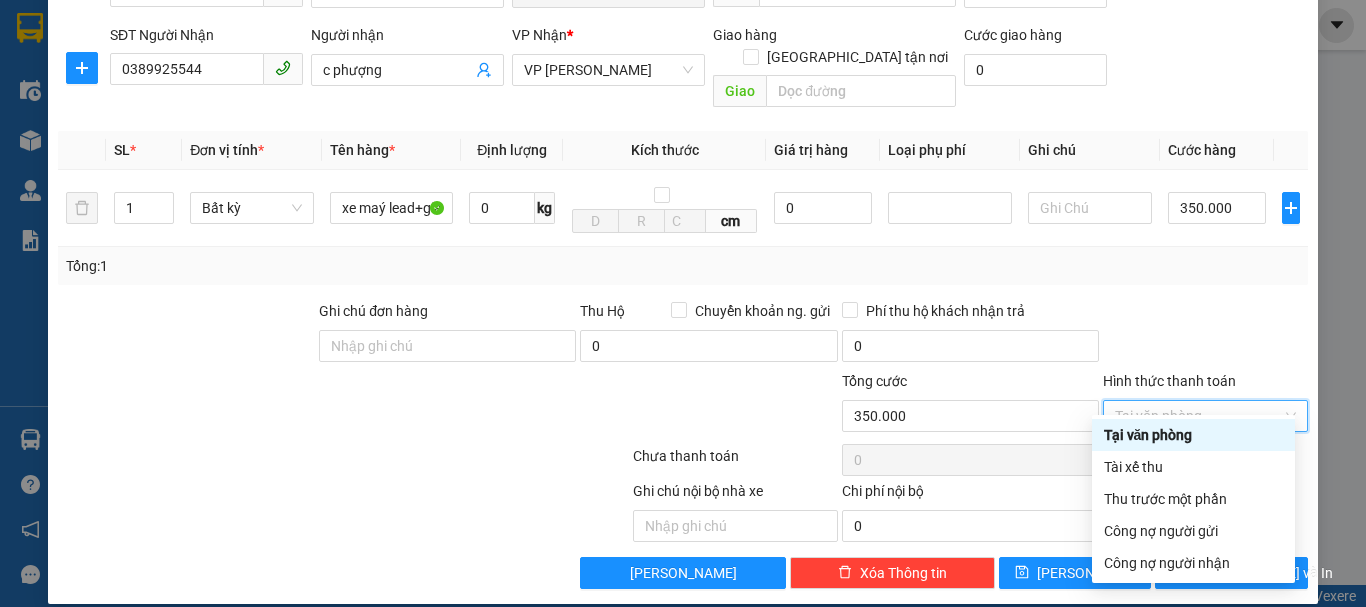 click on "Tại văn phòng" at bounding box center (1193, 435) 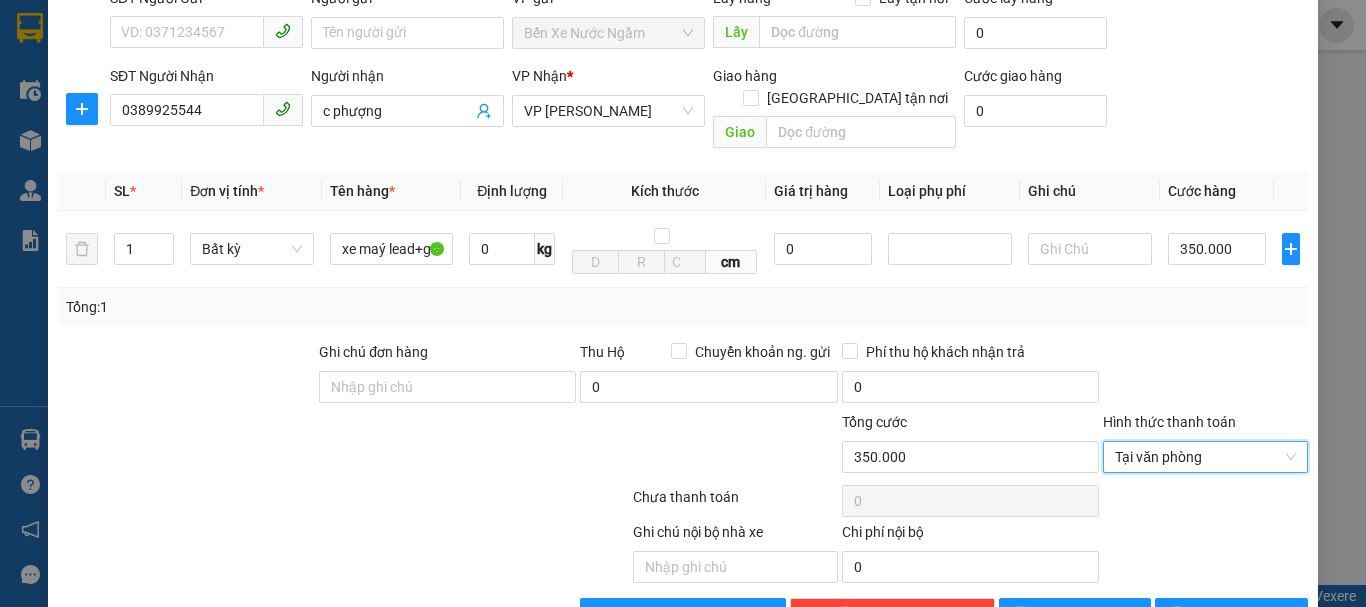 scroll, scrollTop: 206, scrollLeft: 0, axis: vertical 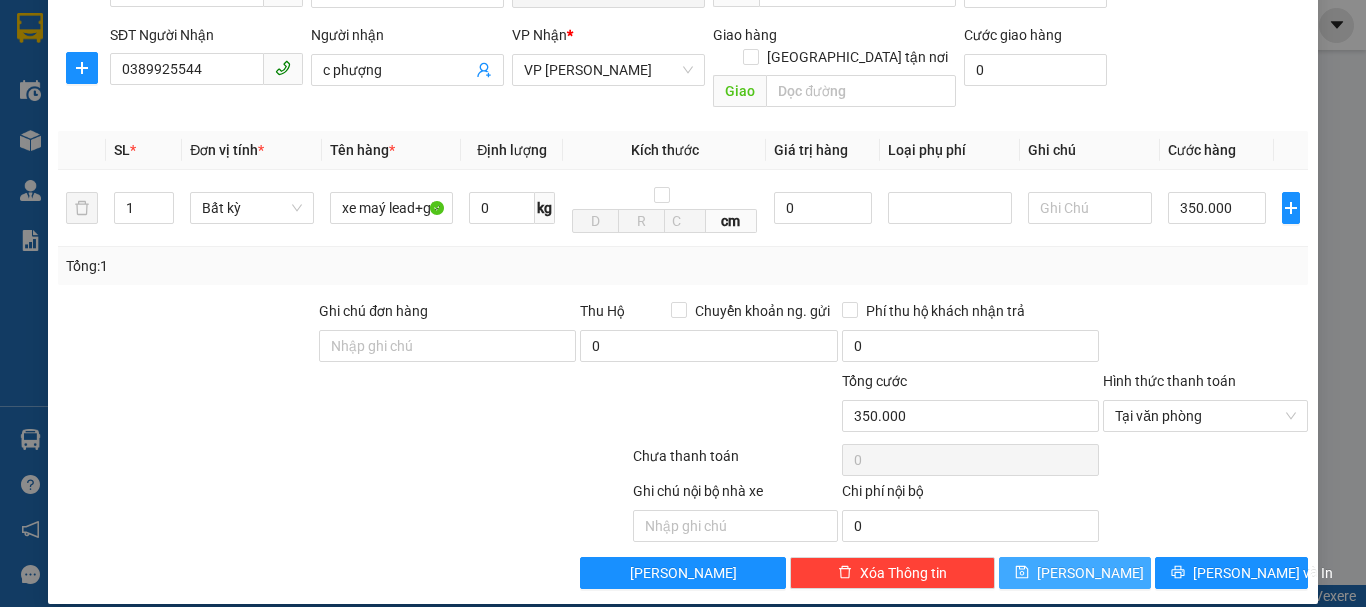 click on "[PERSON_NAME]" at bounding box center (1090, 573) 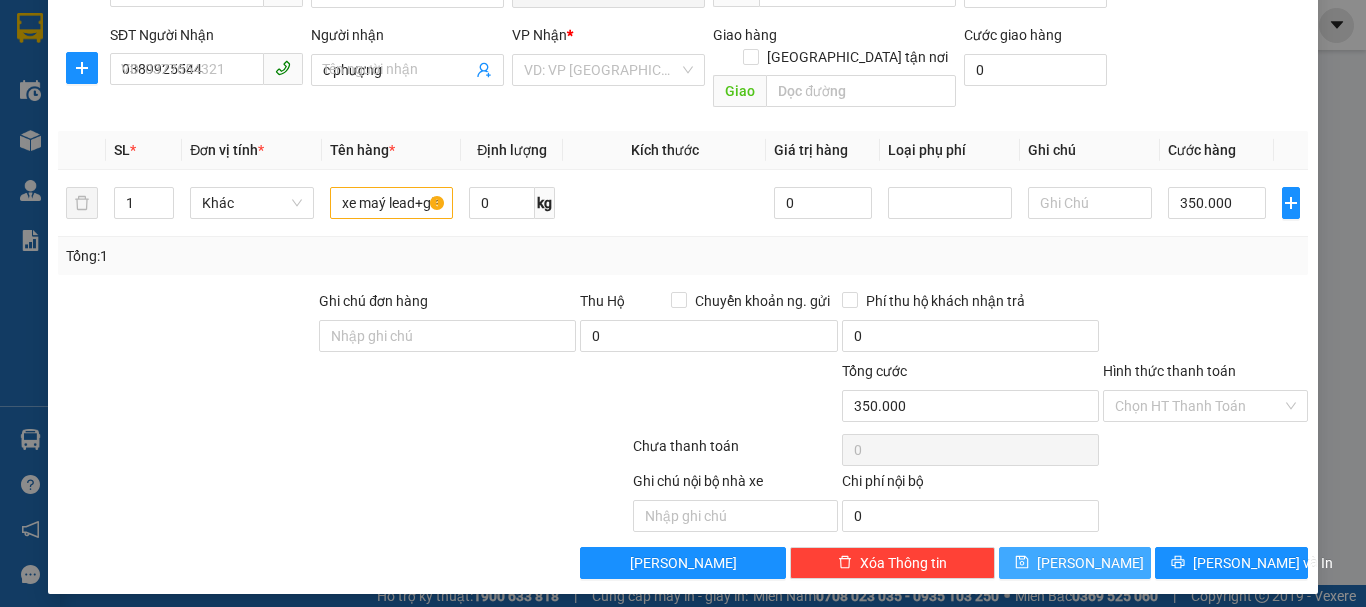 type 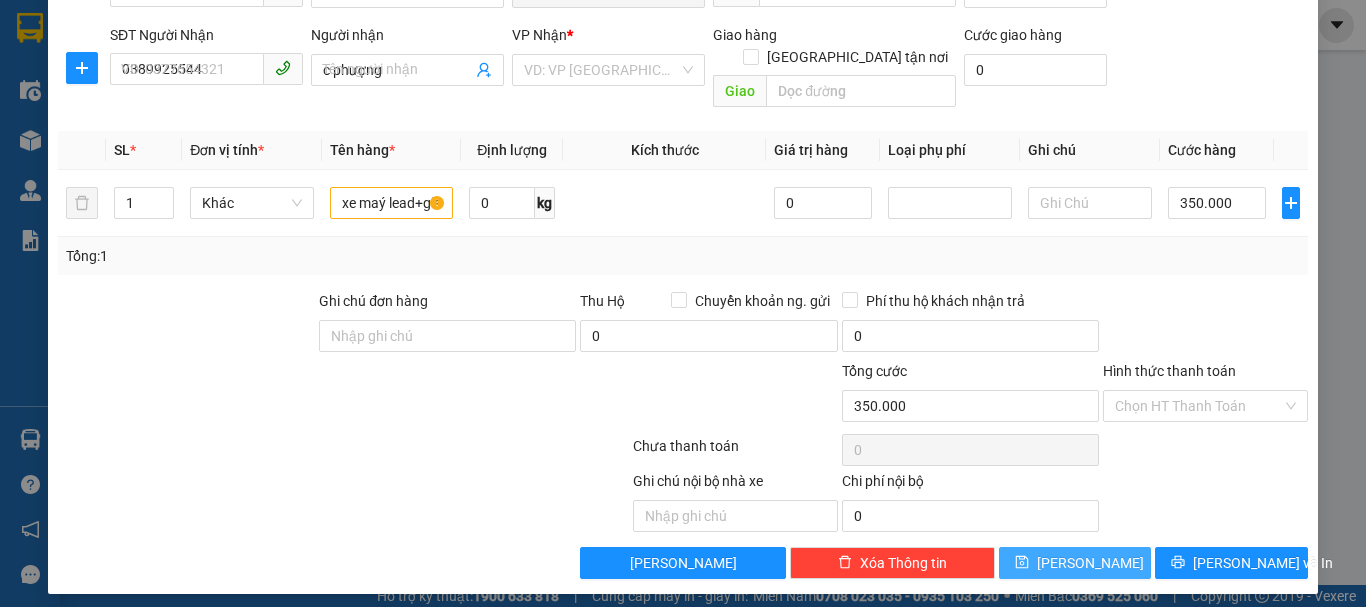 type 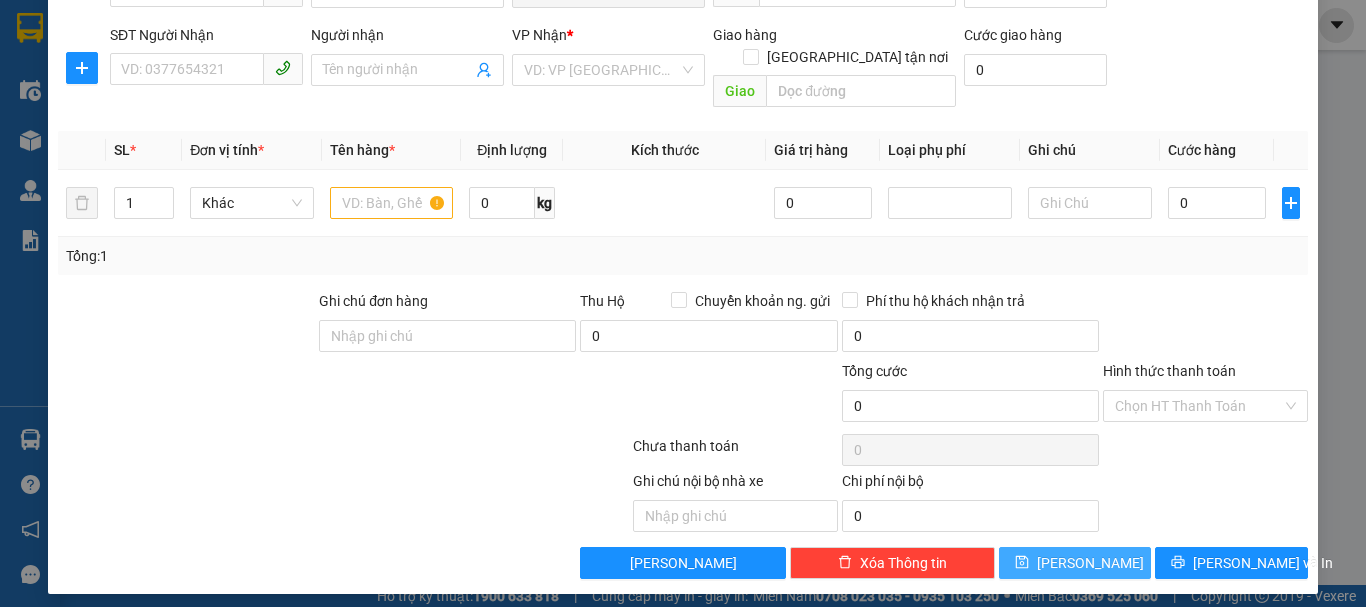 scroll, scrollTop: 195, scrollLeft: 0, axis: vertical 